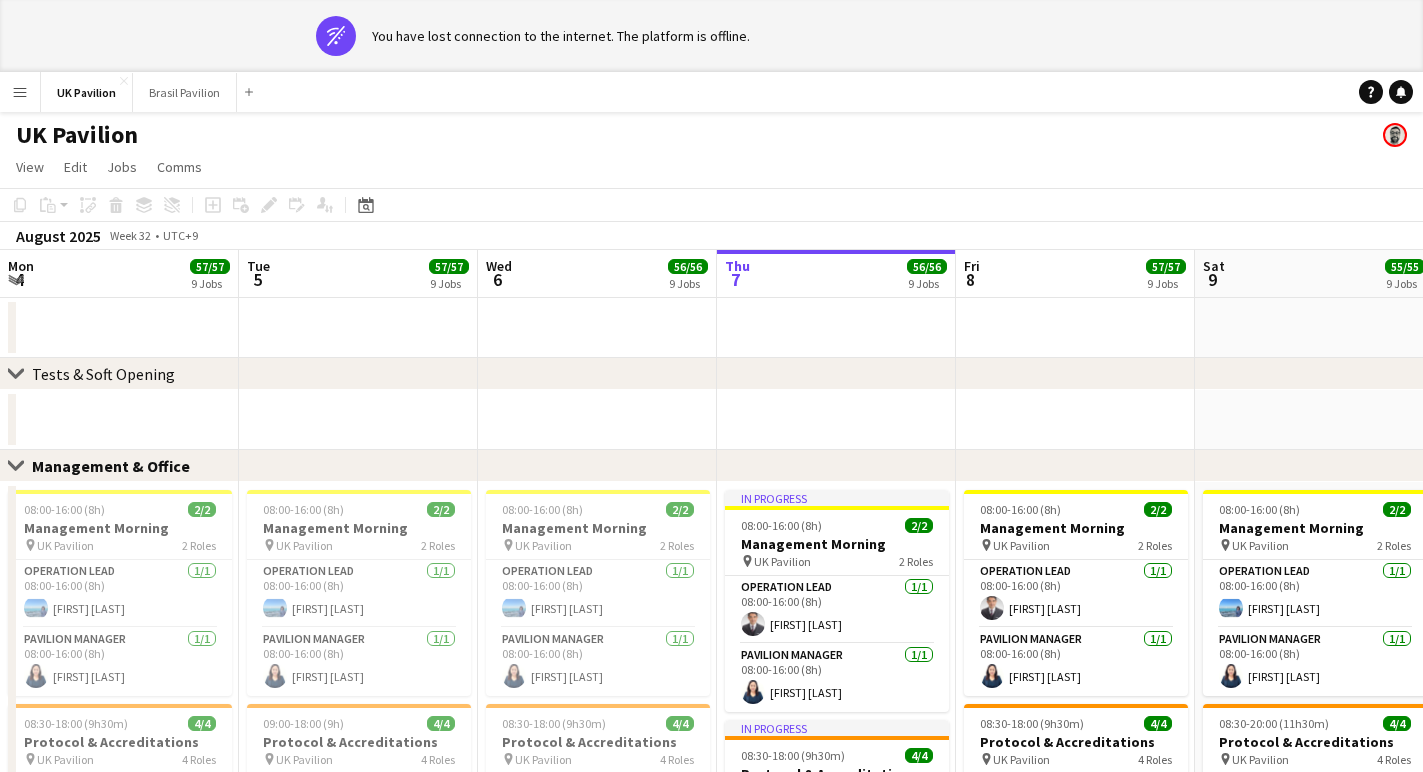 scroll, scrollTop: 0, scrollLeft: 0, axis: both 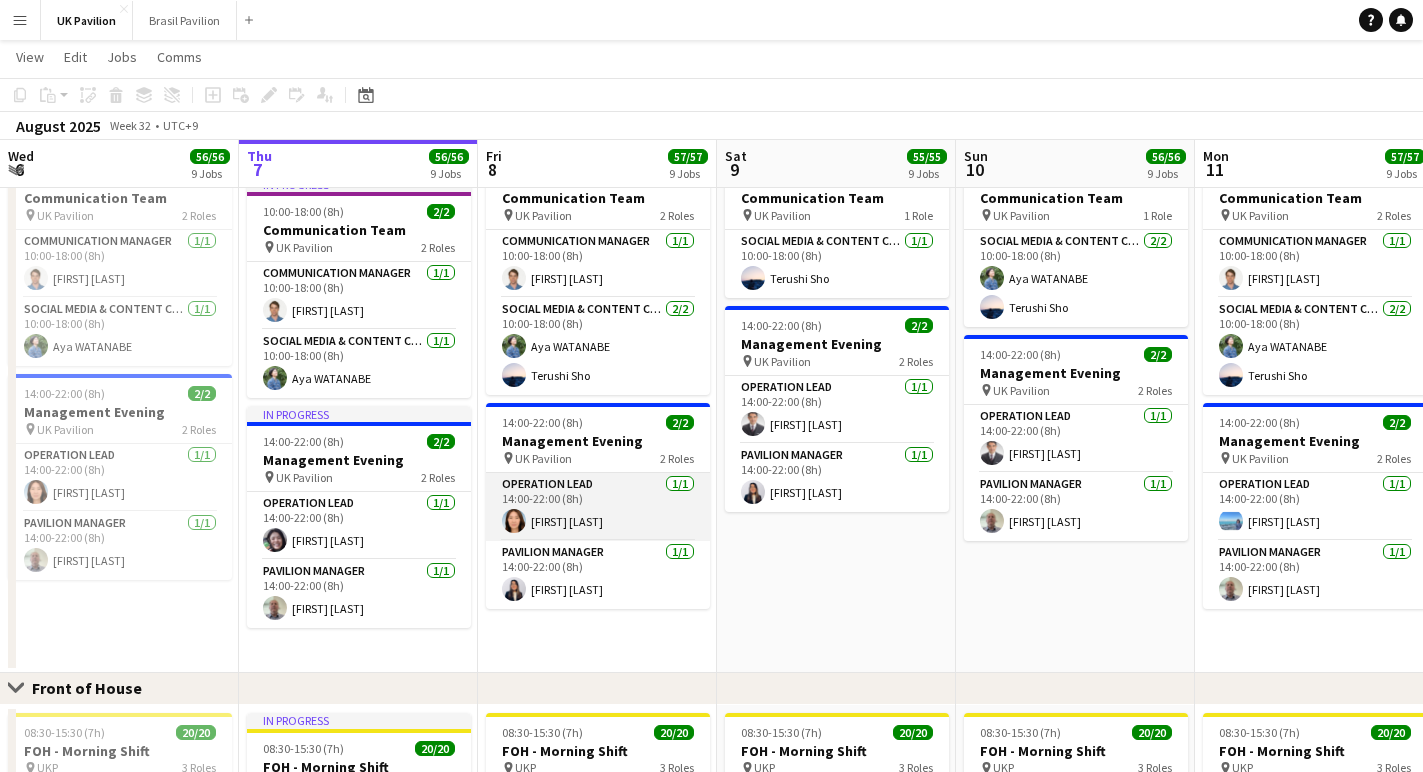 click on "Operation Lead   1/1   14:00-22:00 (8h)
Keiko Okuda" at bounding box center [598, 507] 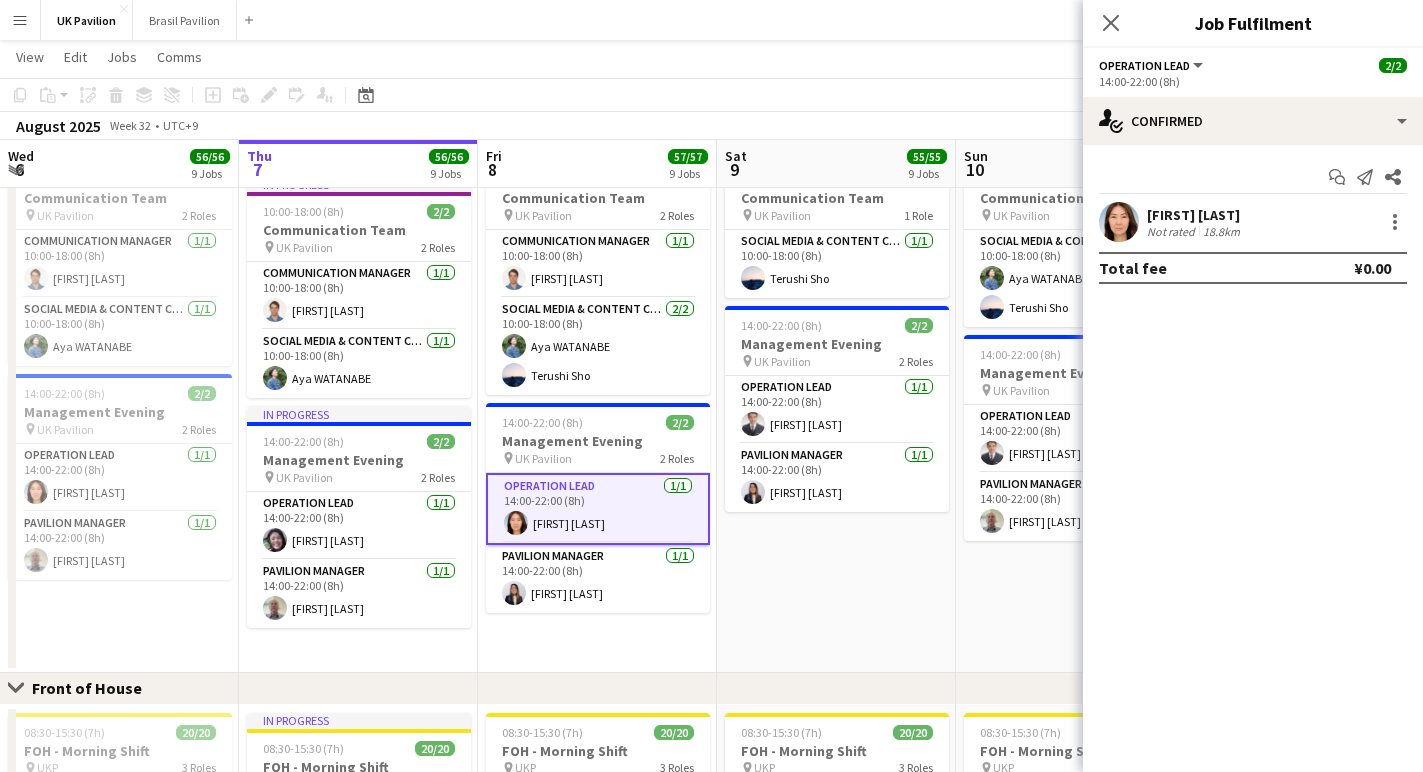 click on "Operation Lead   1/1   14:00-22:00 (8h)
Keiko Okuda" at bounding box center [598, 509] 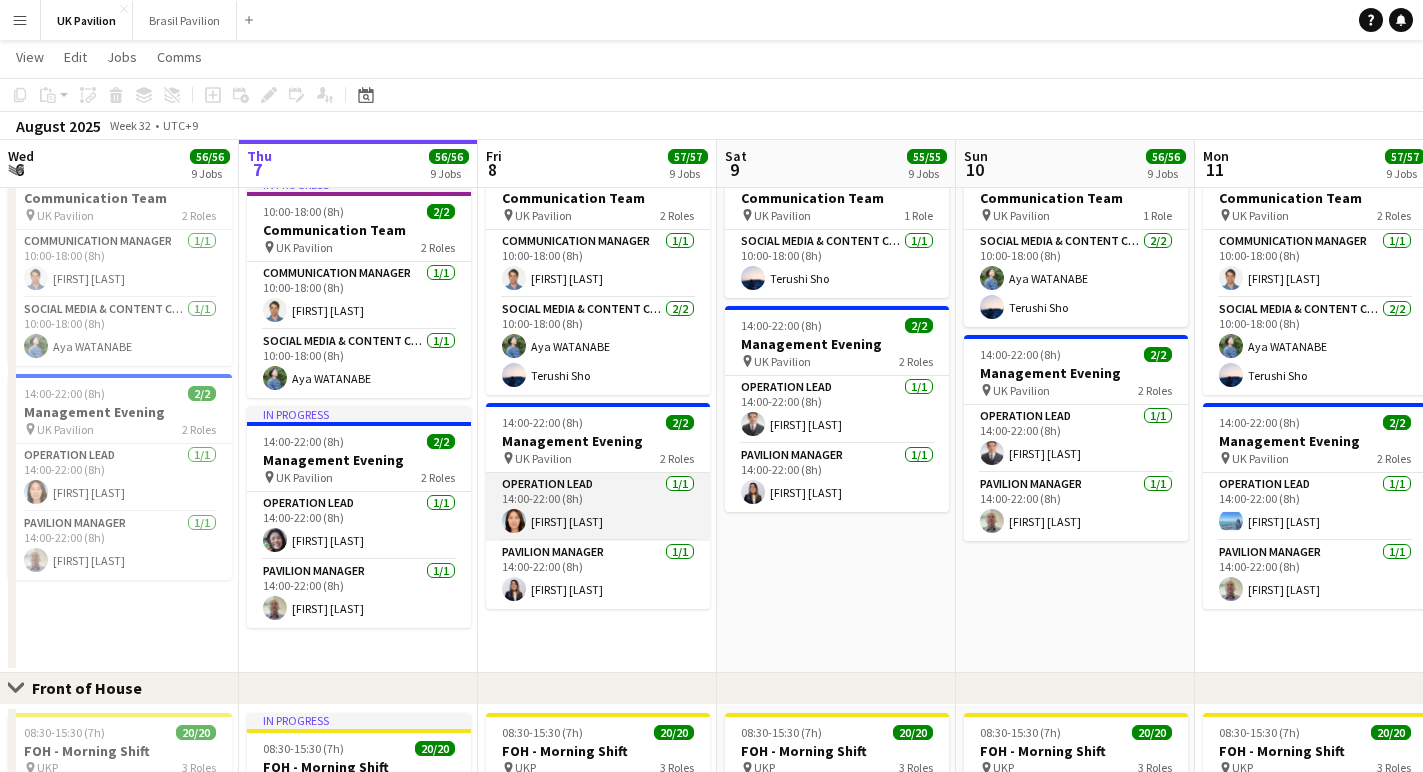 click on "Operation Lead   1/1   14:00-22:00 (8h)
Keiko Okuda" at bounding box center [598, 507] 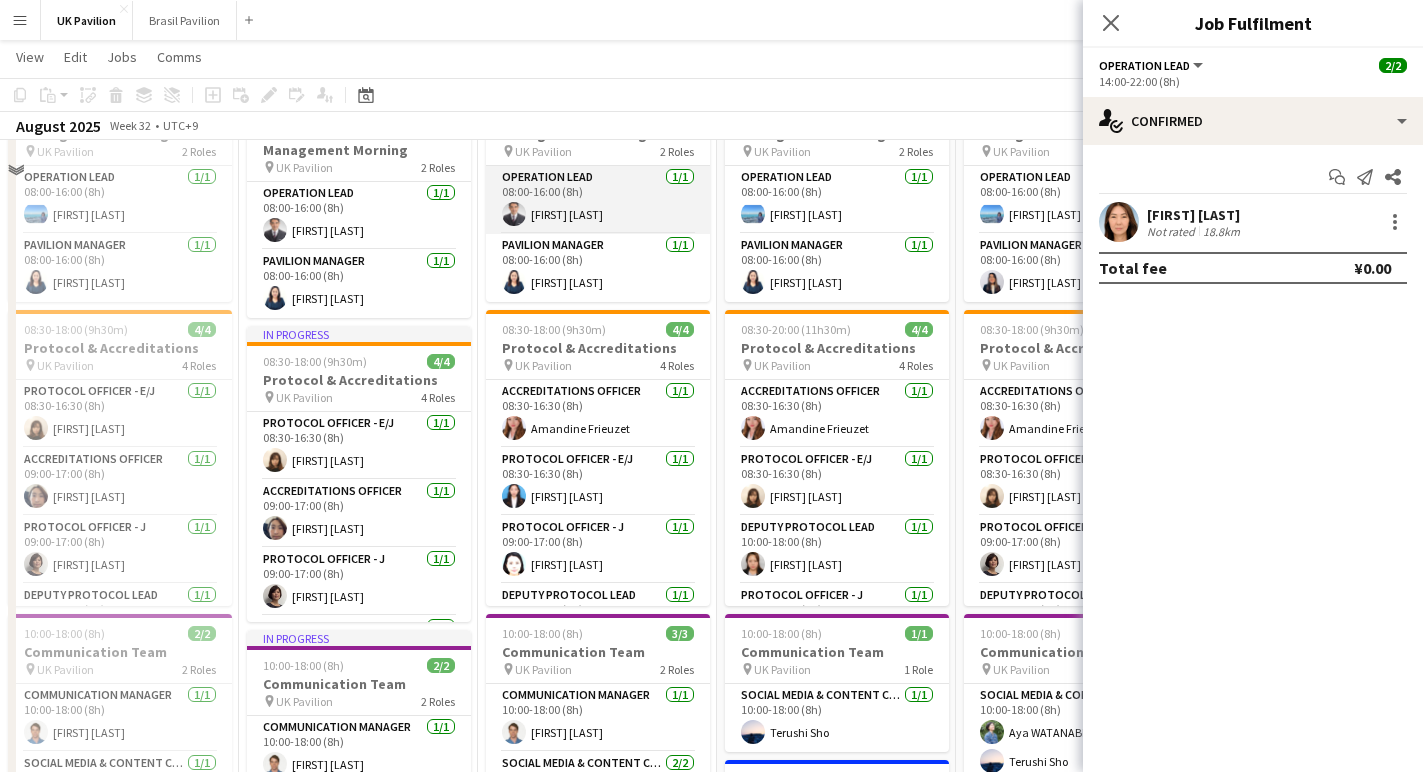 scroll, scrollTop: 334, scrollLeft: 0, axis: vertical 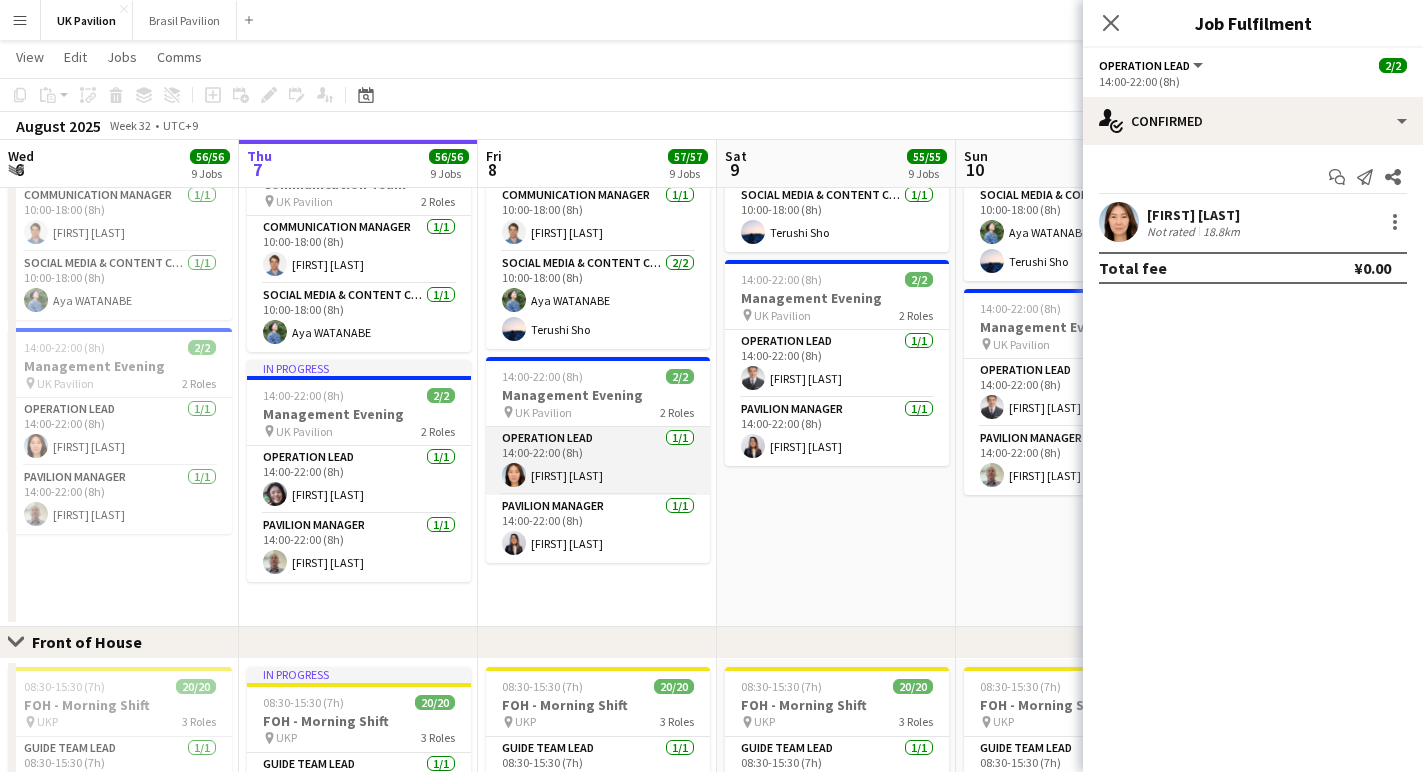 click on "Operation Lead   1/1   14:00-22:00 (8h)
Keiko Okuda" at bounding box center [598, 461] 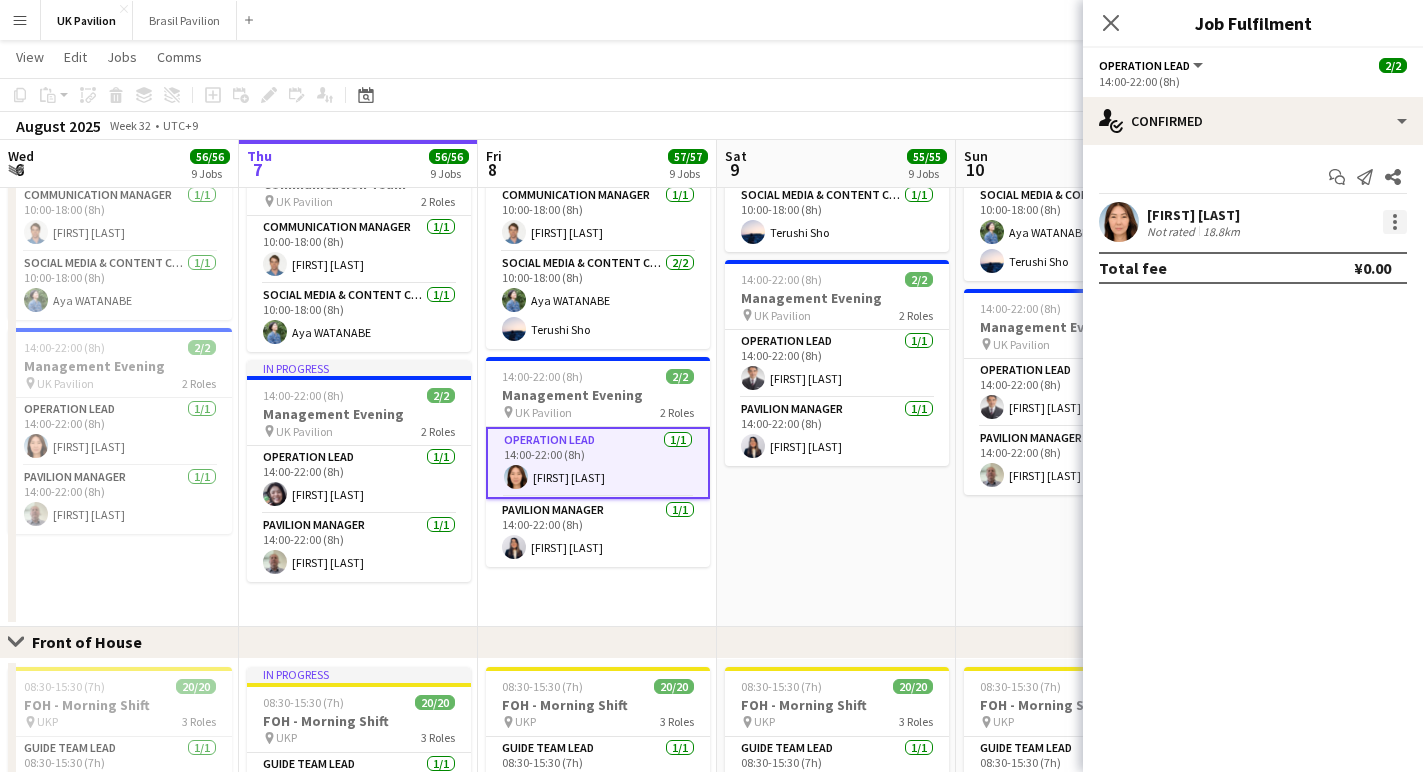 click at bounding box center (1395, 222) 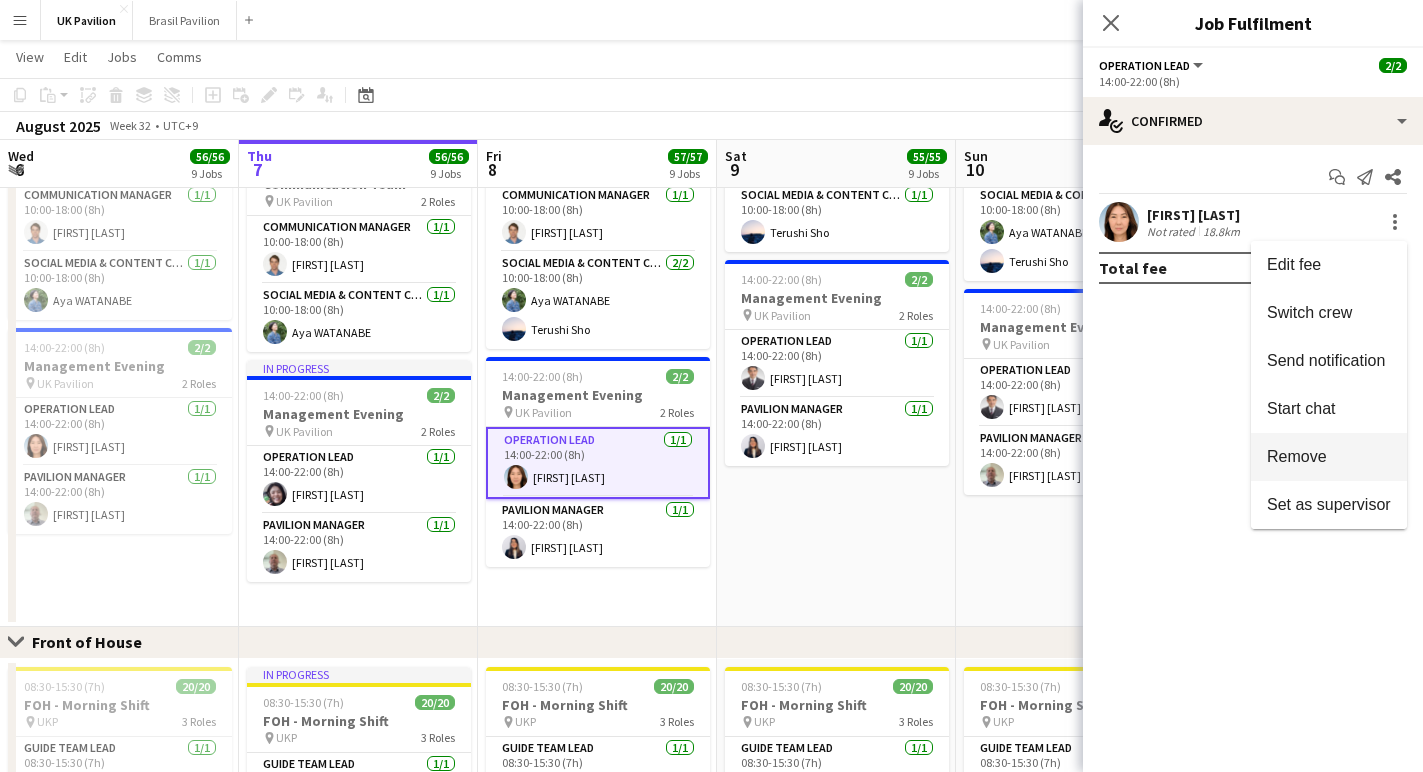 click on "Remove" at bounding box center [1297, 456] 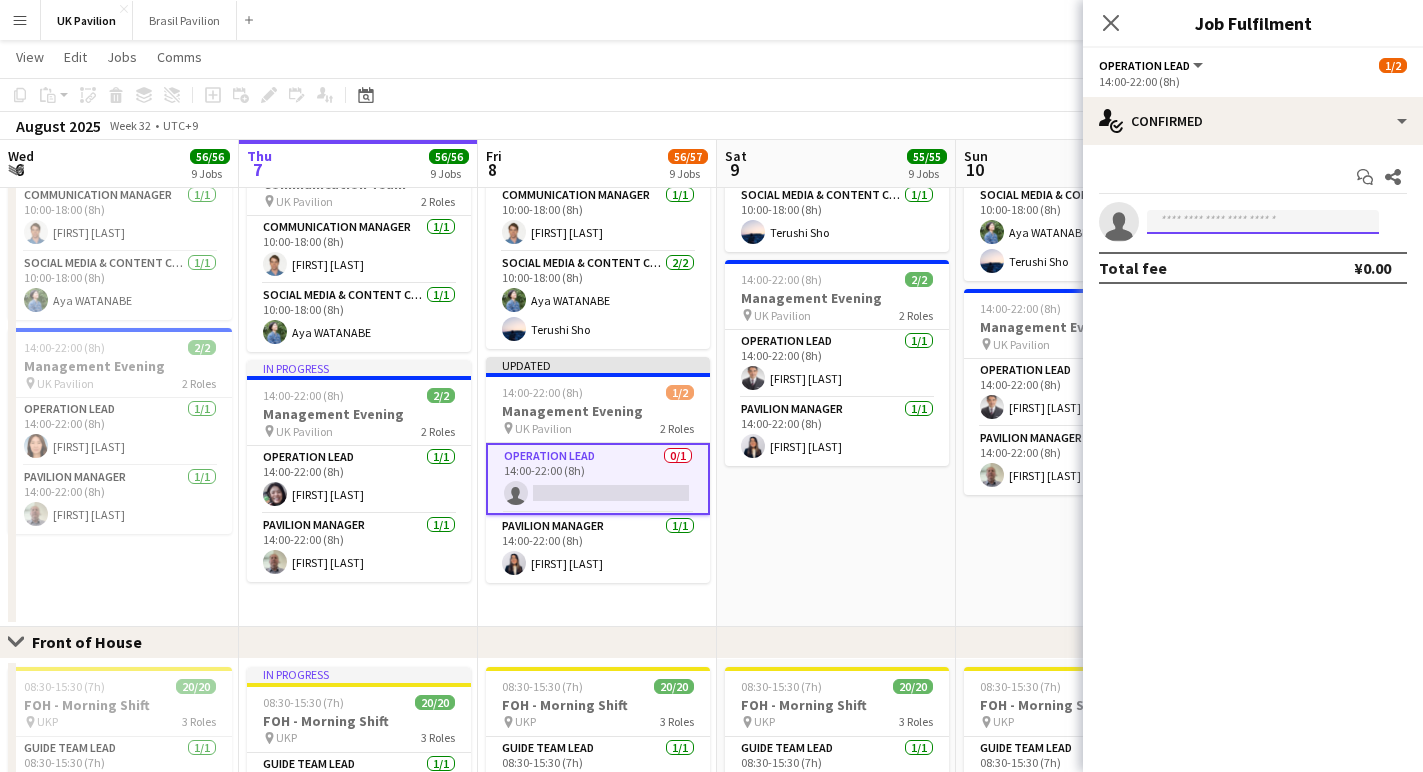 click at bounding box center [1263, 222] 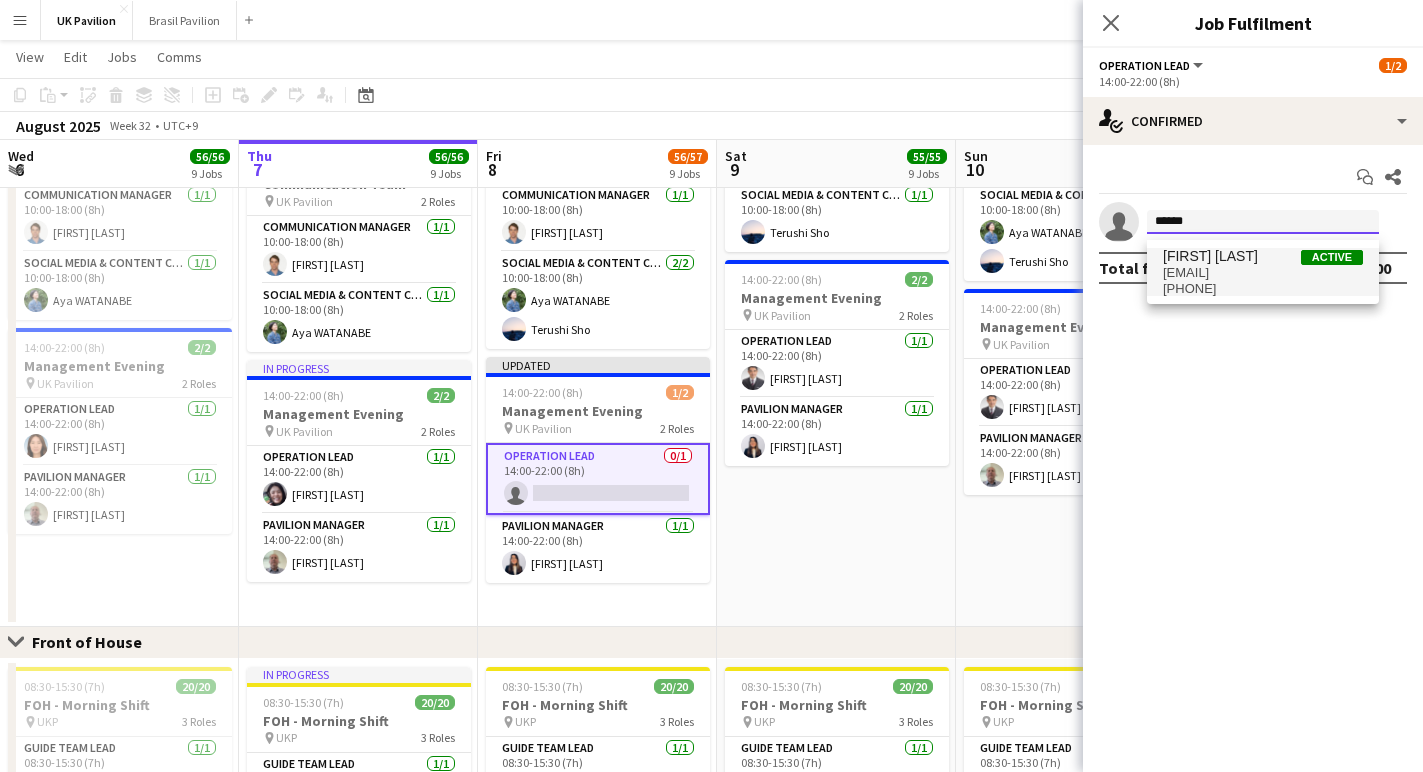 type on "******" 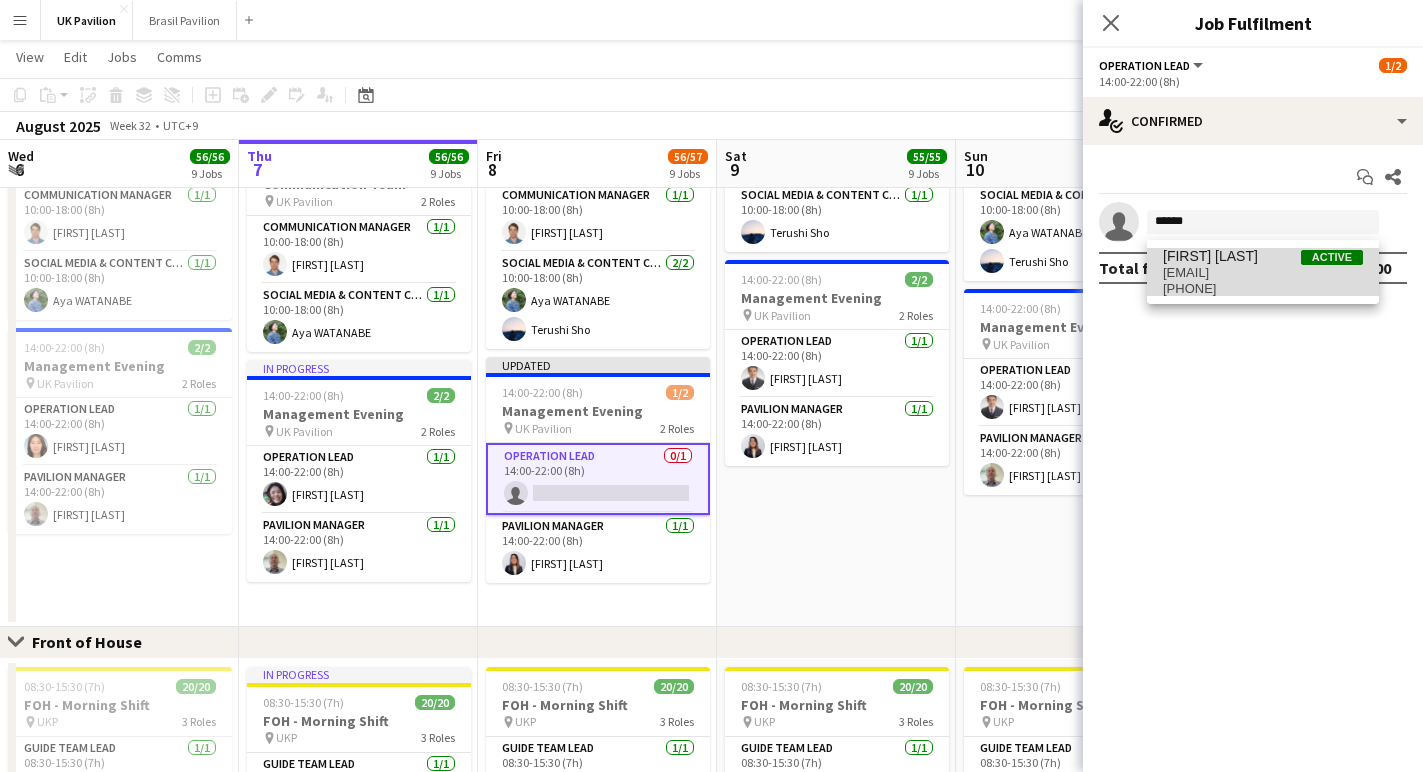 click on "kuljit.b@hotmail.co.uk" at bounding box center (1263, 273) 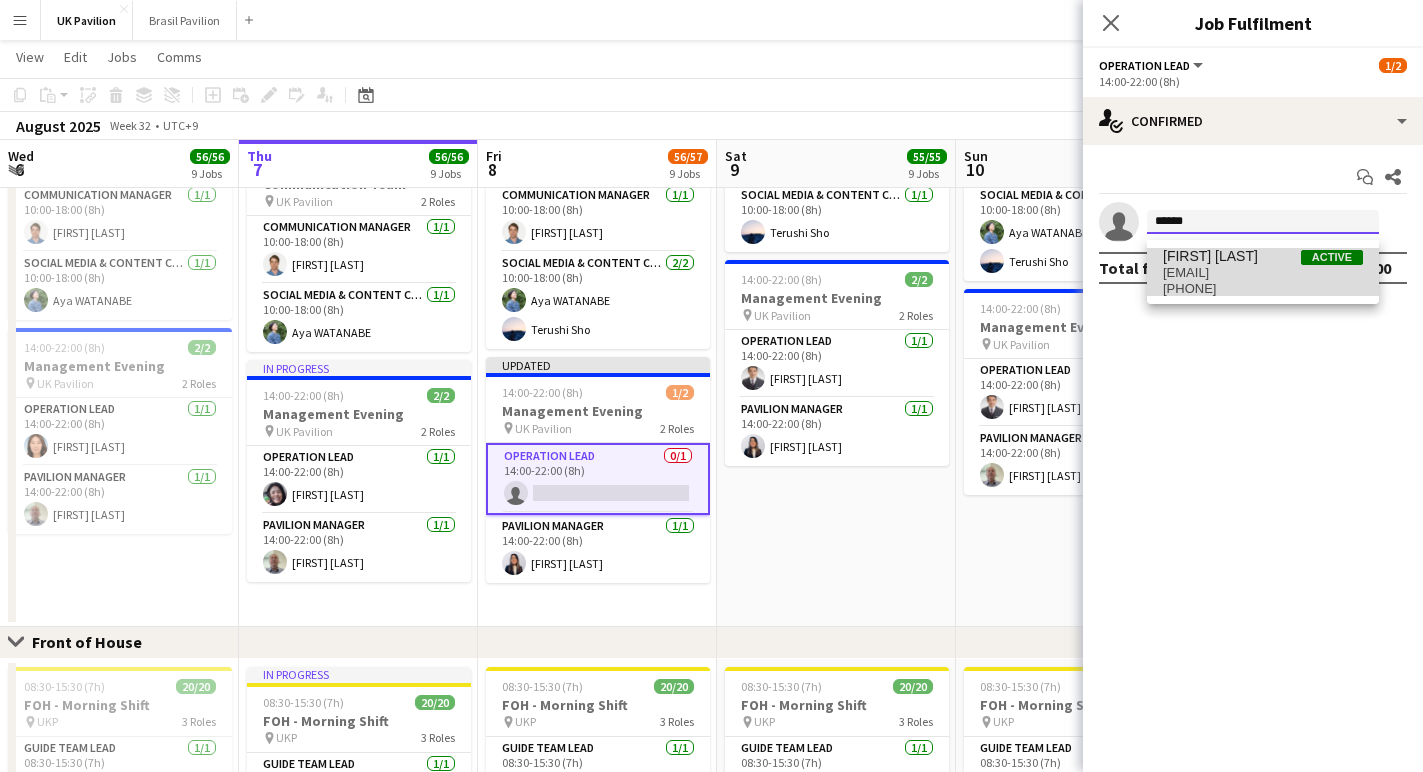 type 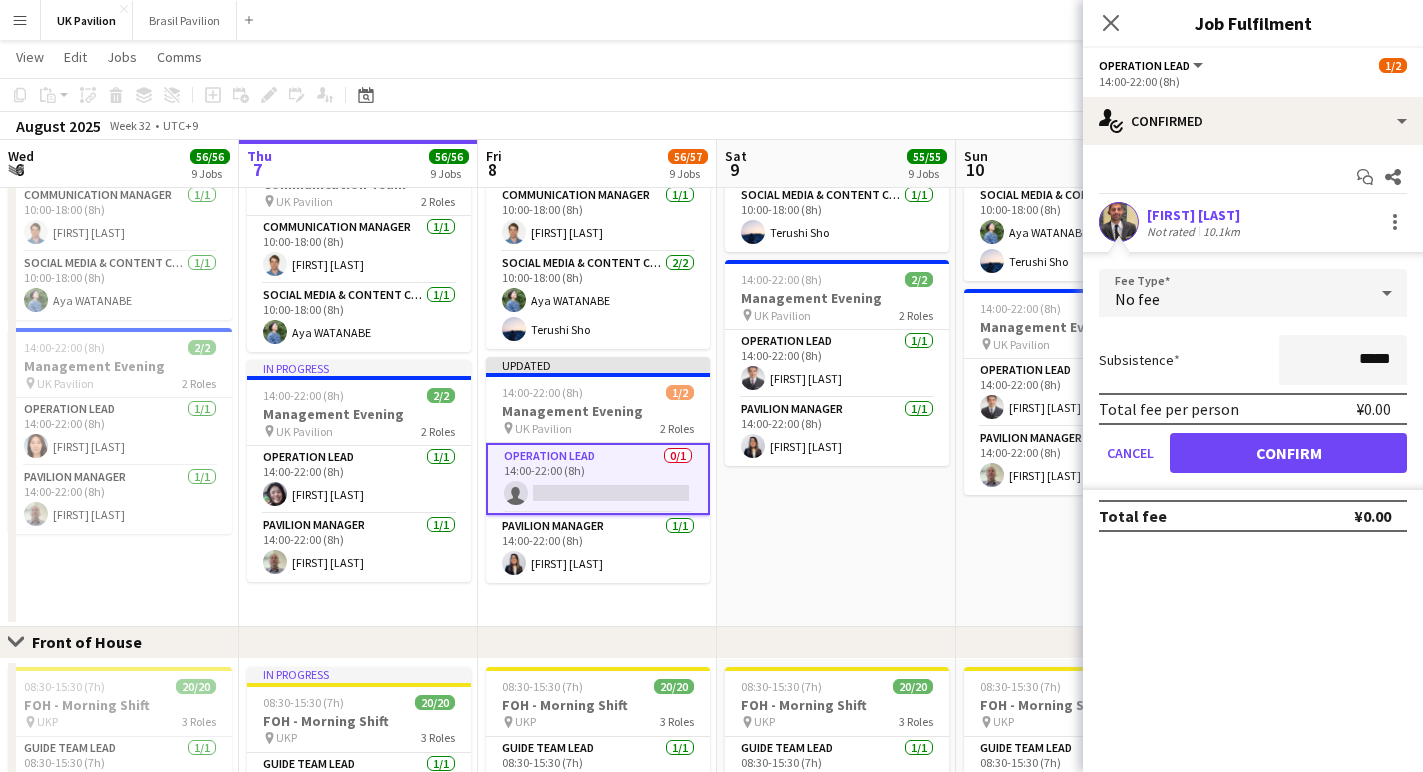 click on "Confirm" at bounding box center [1288, 453] 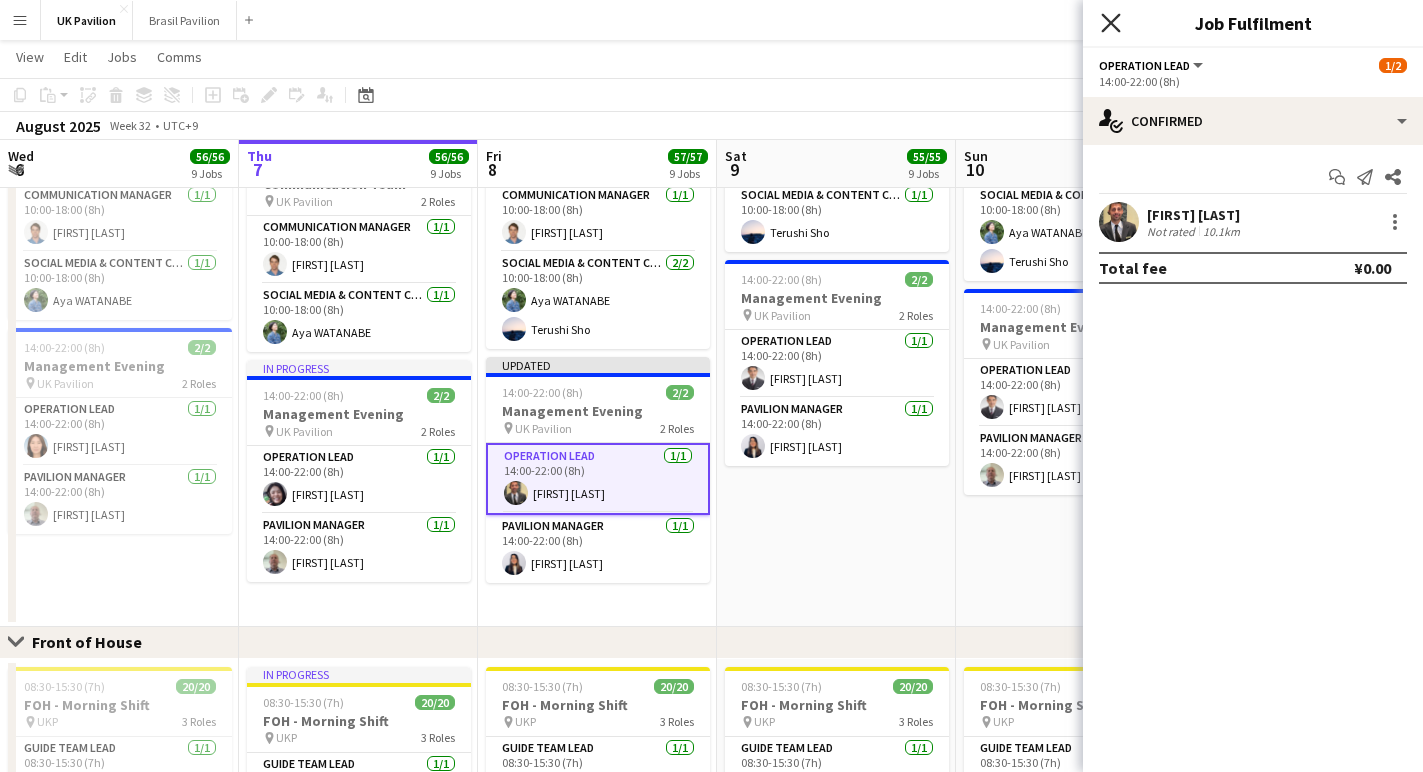 click on "Close pop-in" 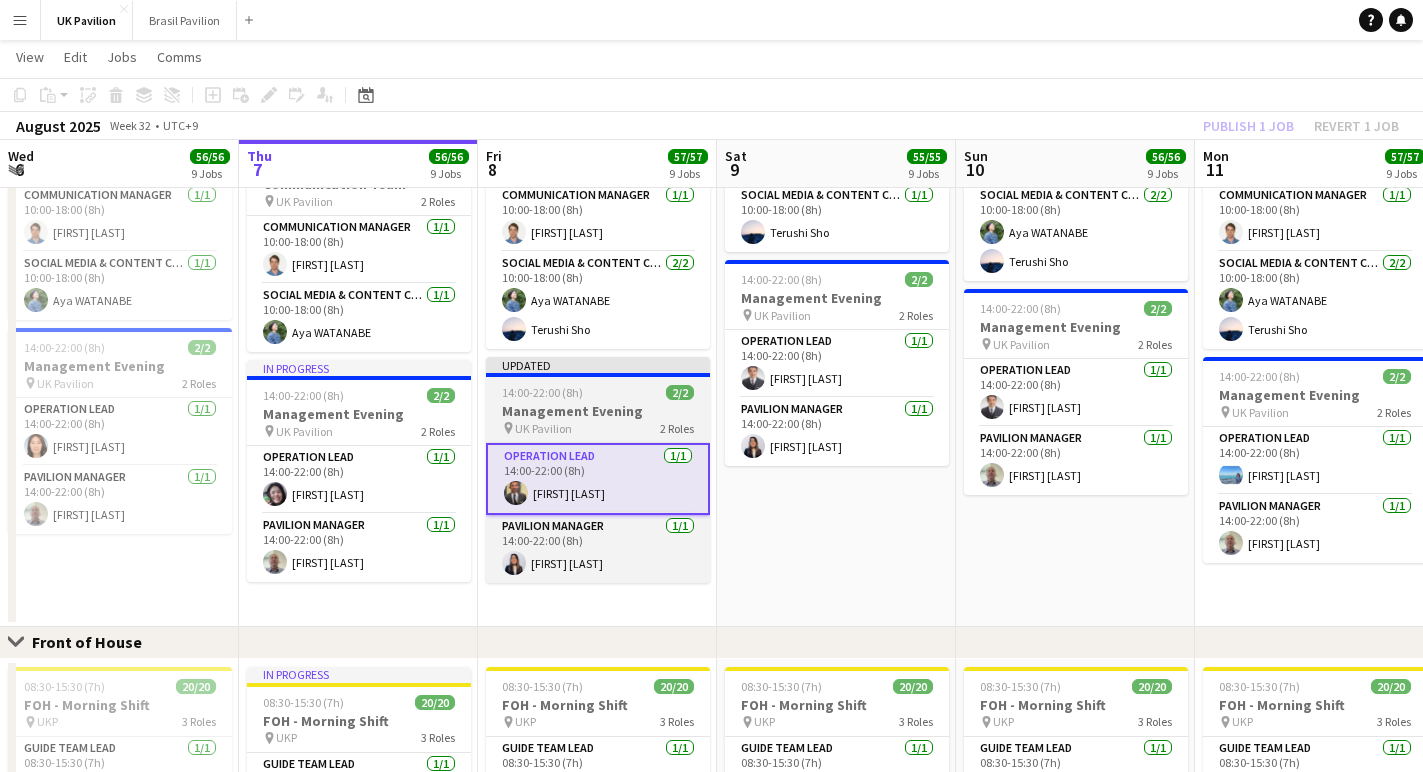 click on "Updated   14:00-22:00 (8h)    2/2   Management Evening
pin
UK Pavilion   2 Roles   Operation Lead   1/1   14:00-22:00 (8h)
Kuljit Balra  Pavilion Manager   1/1   14:00-22:00 (8h)
Nguyen VUONG" at bounding box center (598, 470) 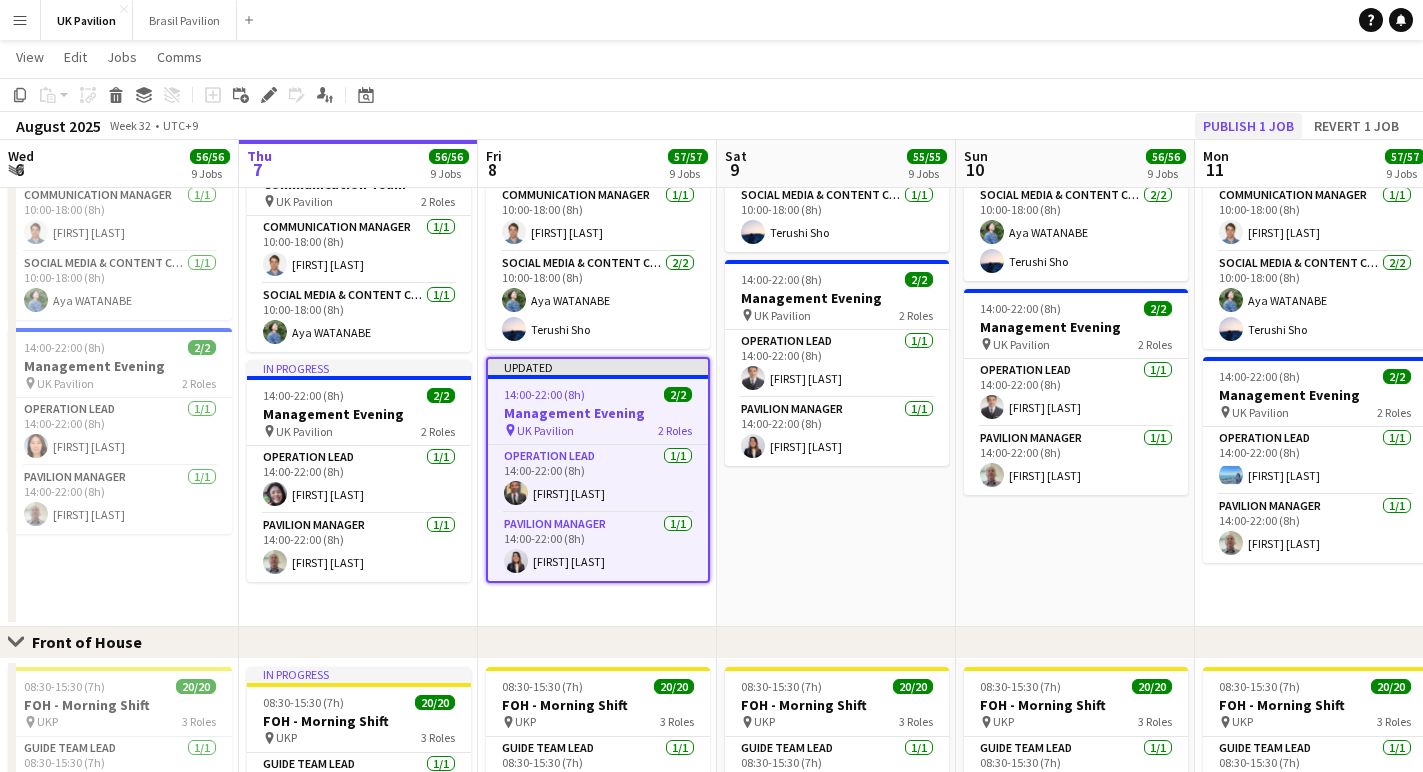 click on "Publish 1 job" 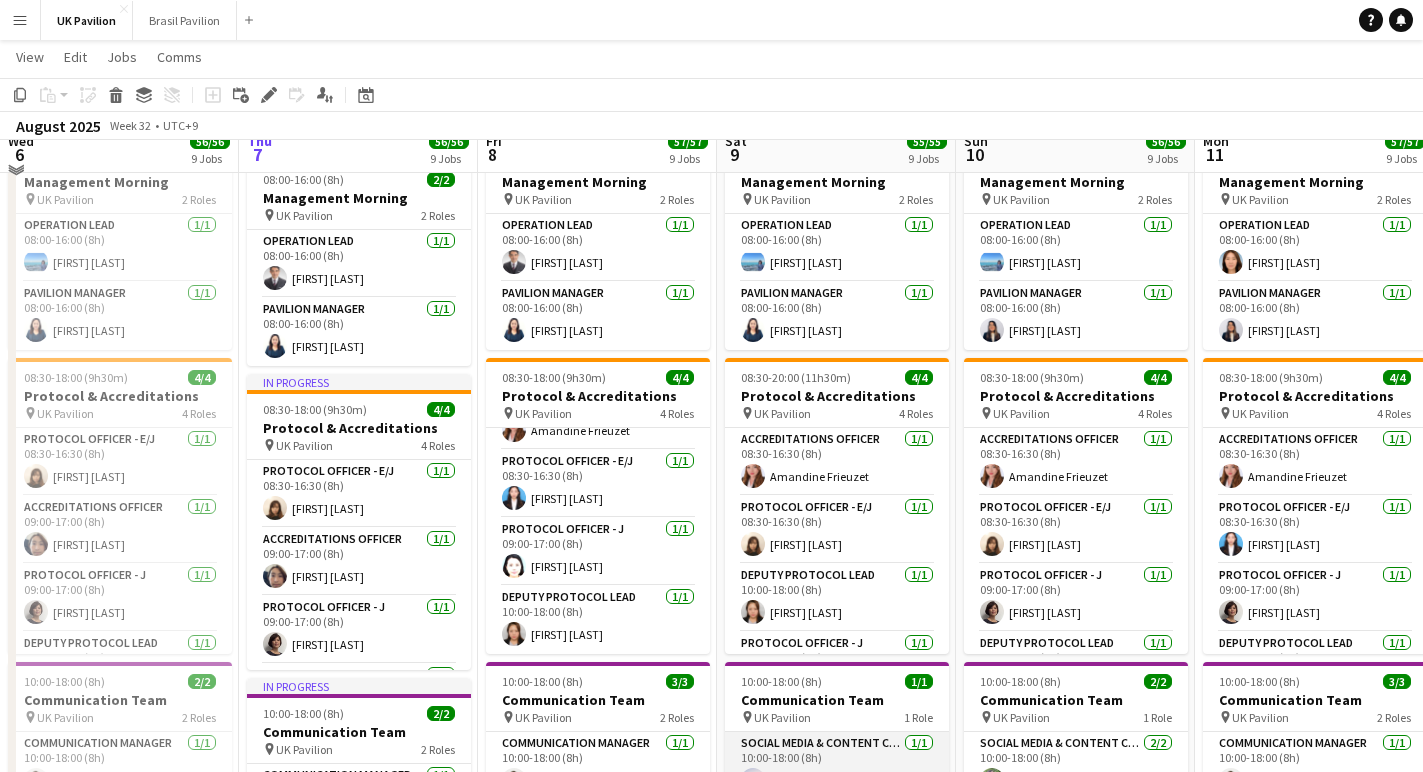 scroll, scrollTop: 178, scrollLeft: 0, axis: vertical 